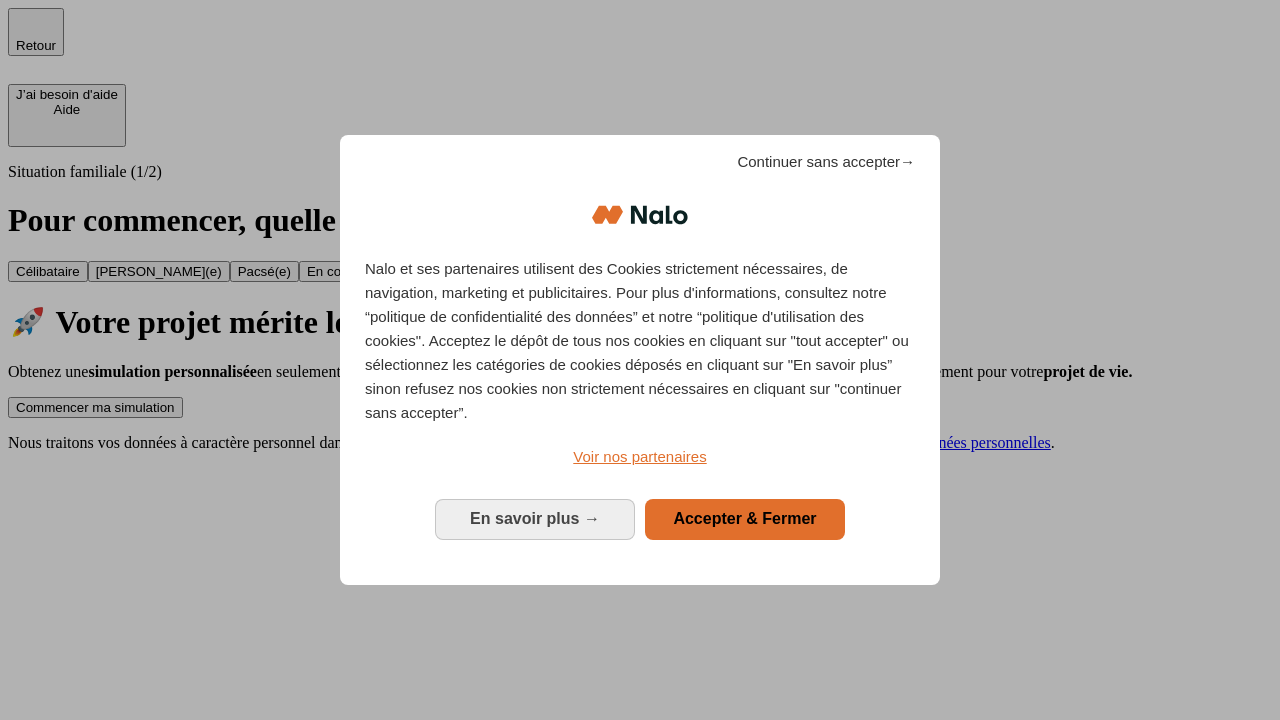 scroll, scrollTop: 0, scrollLeft: 0, axis: both 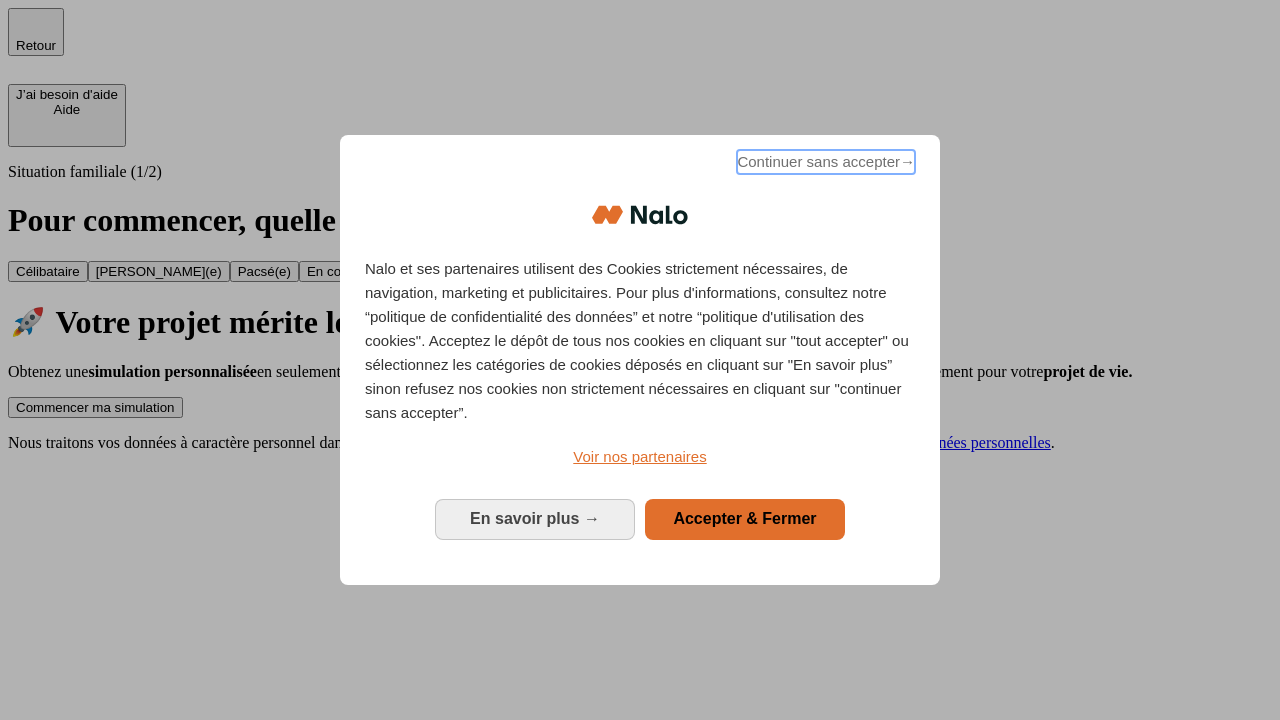 click on "Continuer sans accepter  →" at bounding box center [826, 162] 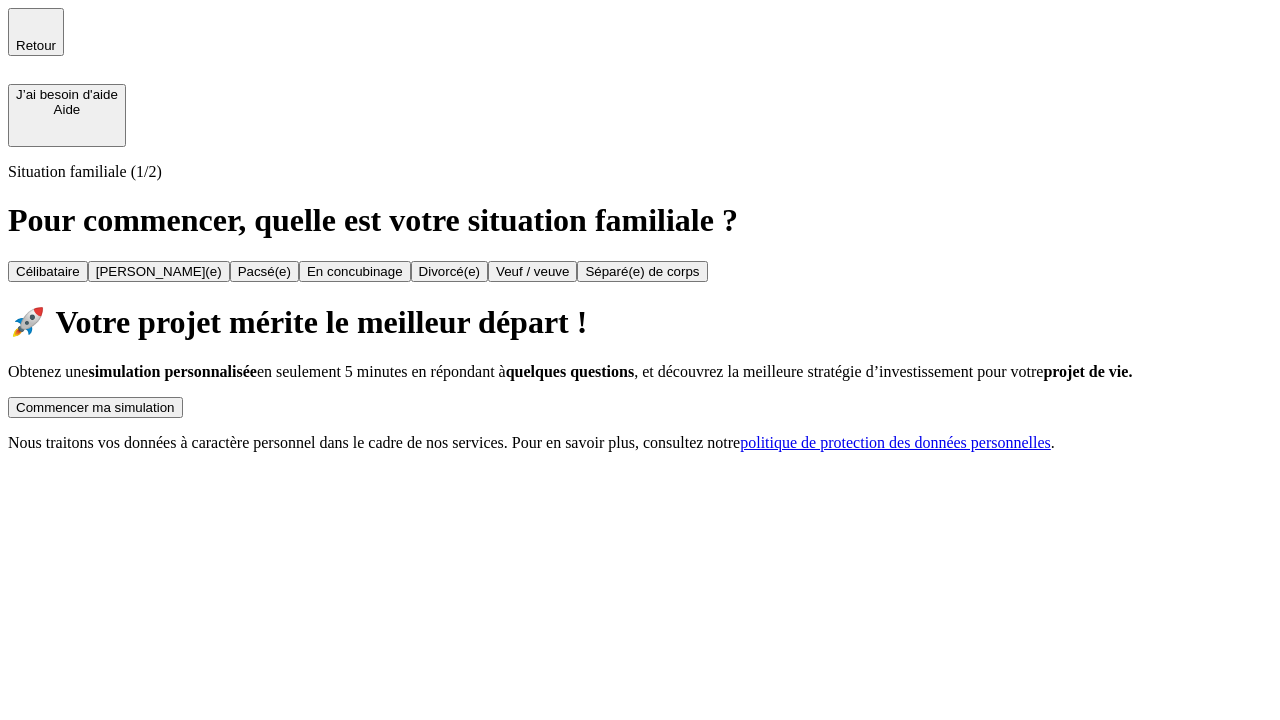 click on "Commencer ma simulation" at bounding box center (95, 407) 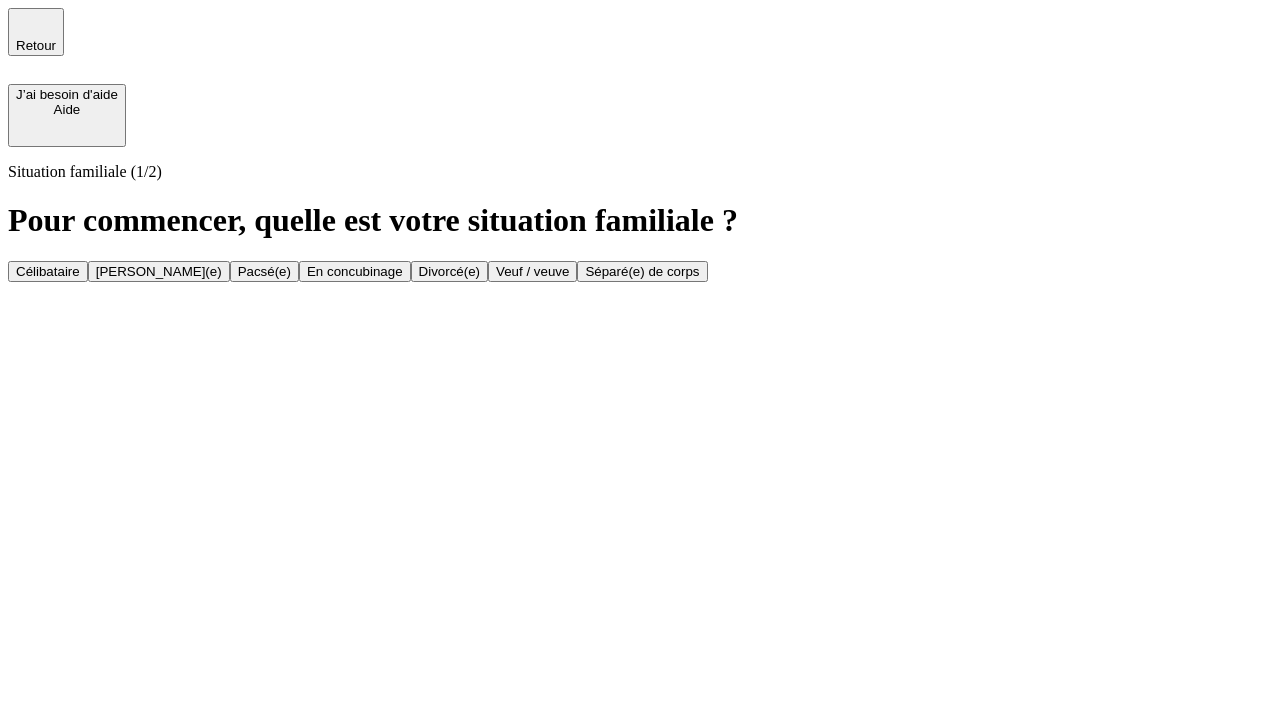 click on "[PERSON_NAME](e)" at bounding box center (159, 271) 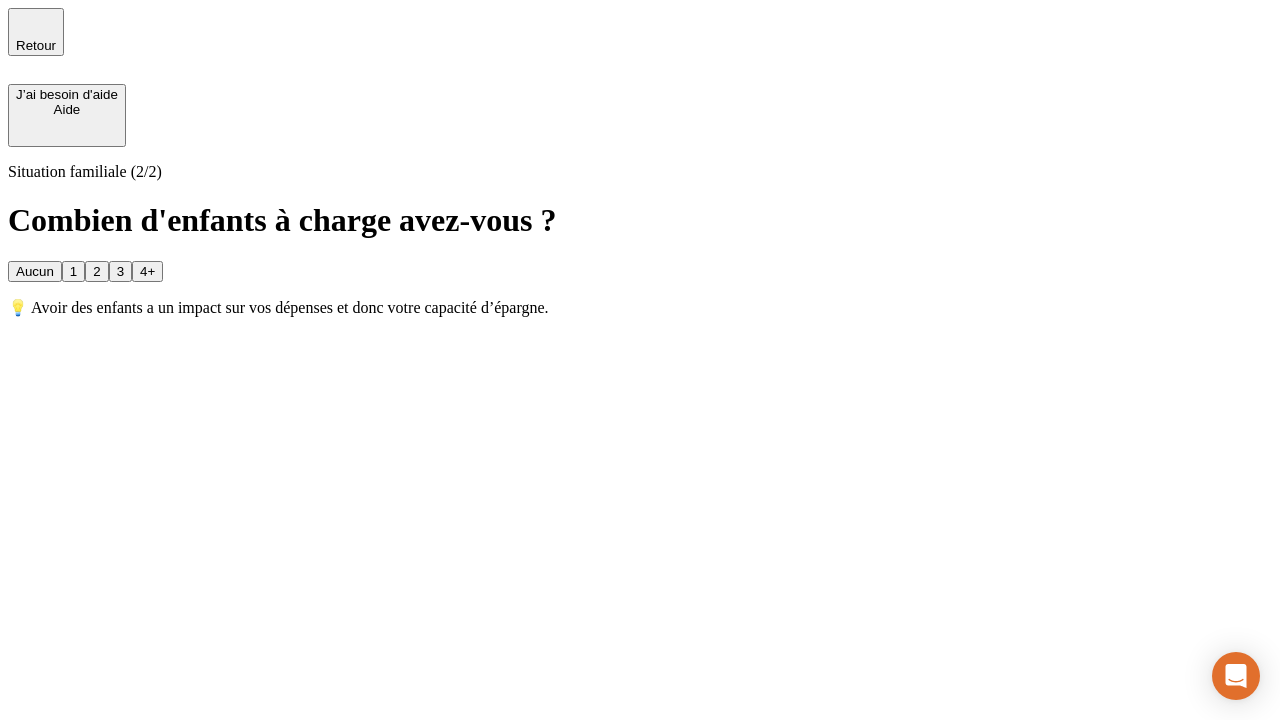 click on "1" at bounding box center (73, 271) 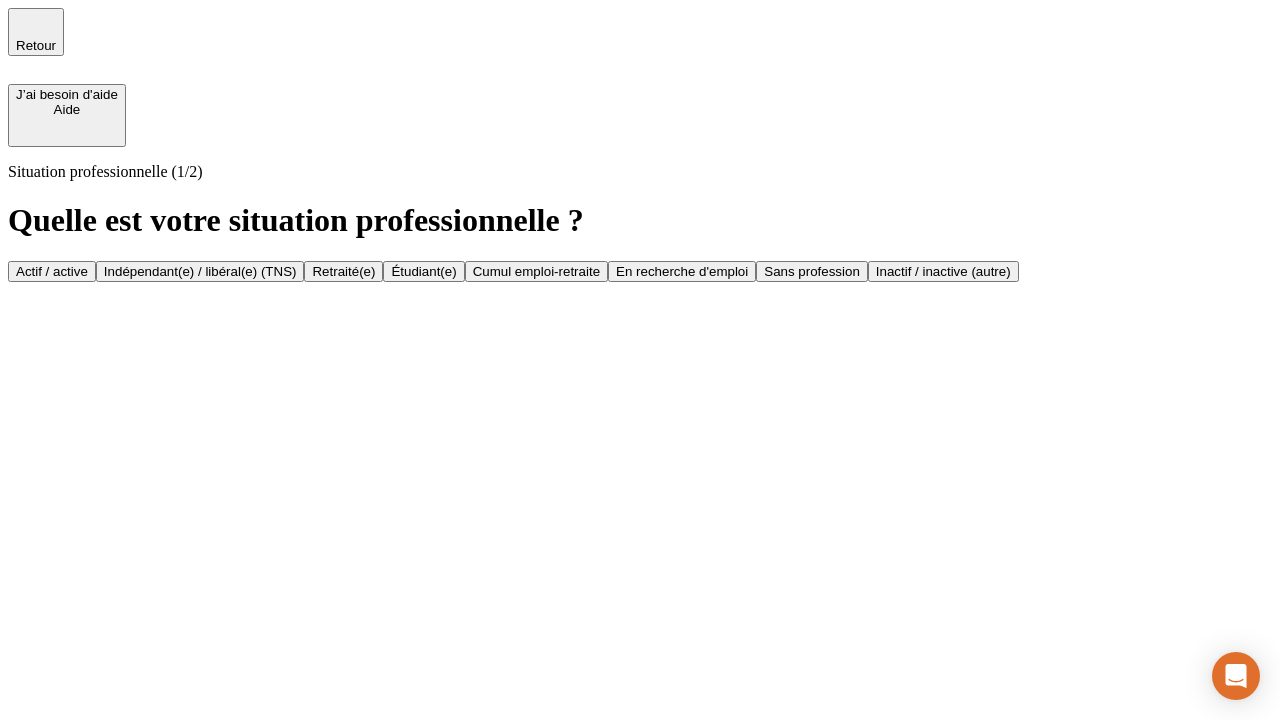 click on "Actif / active" at bounding box center [52, 271] 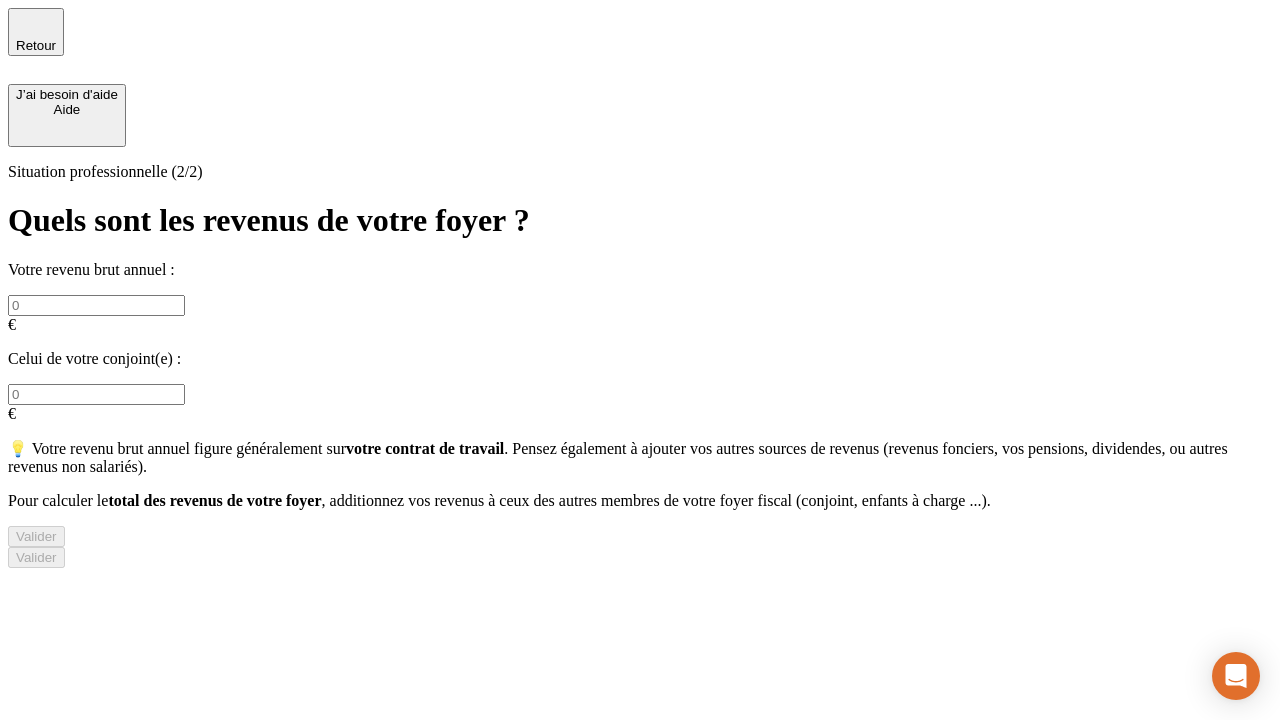 click at bounding box center [96, 305] 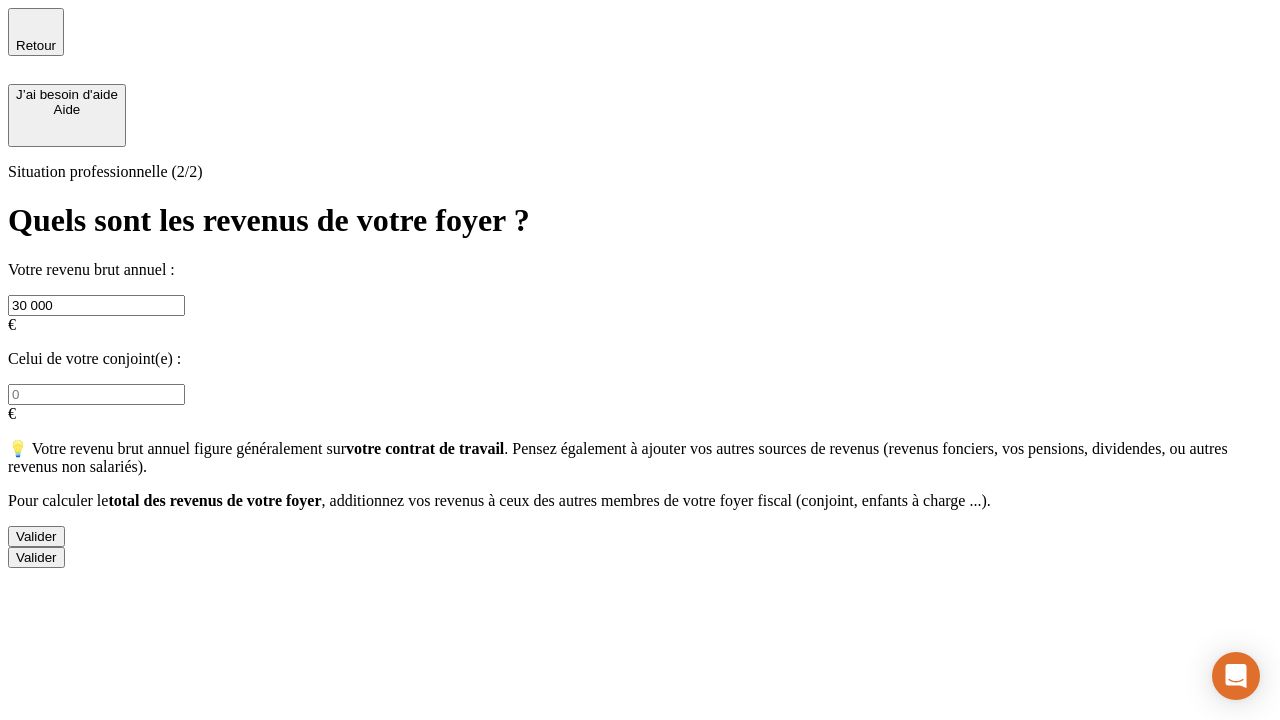 type on "30 000" 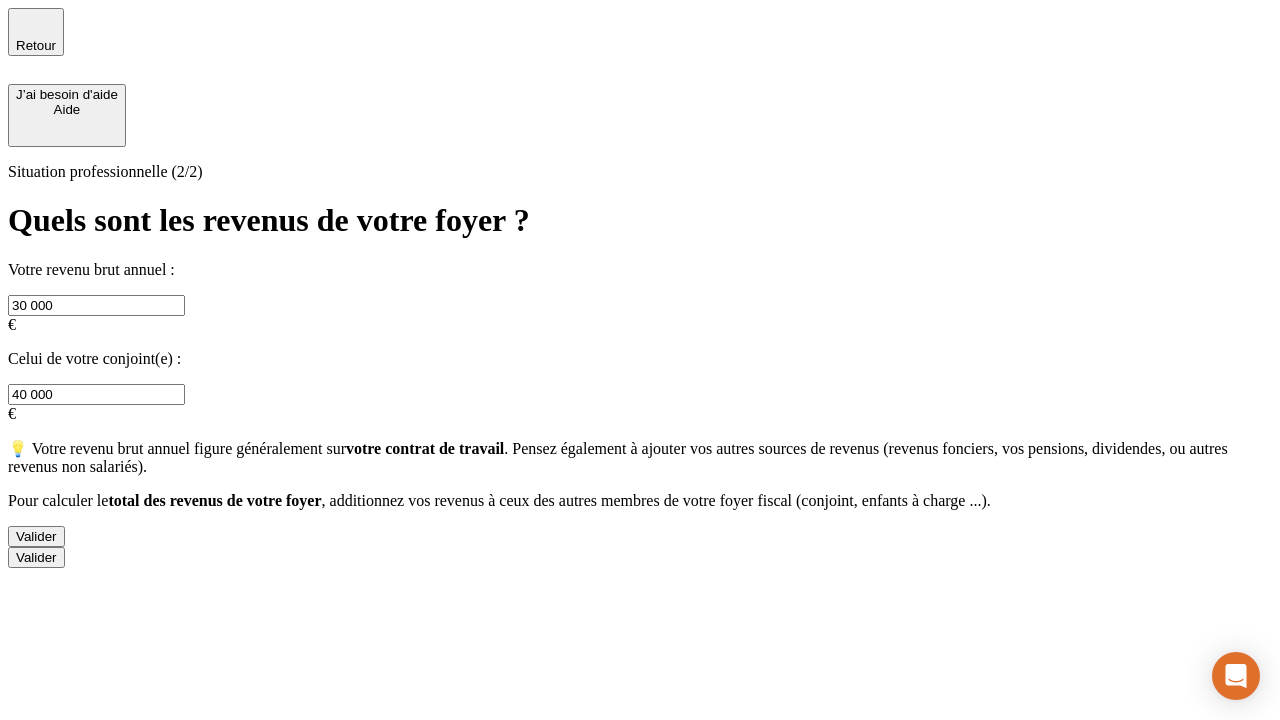 click on "Valider" at bounding box center (36, 536) 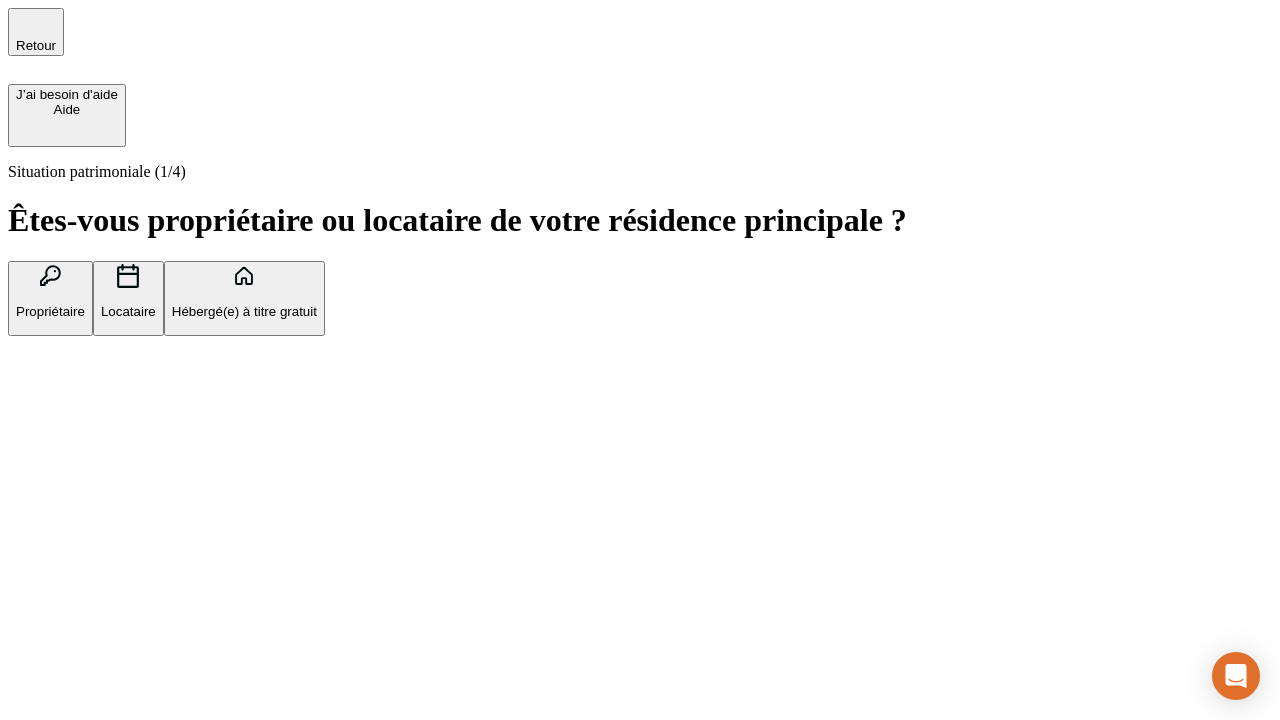 click on "Propriétaire" at bounding box center (50, 311) 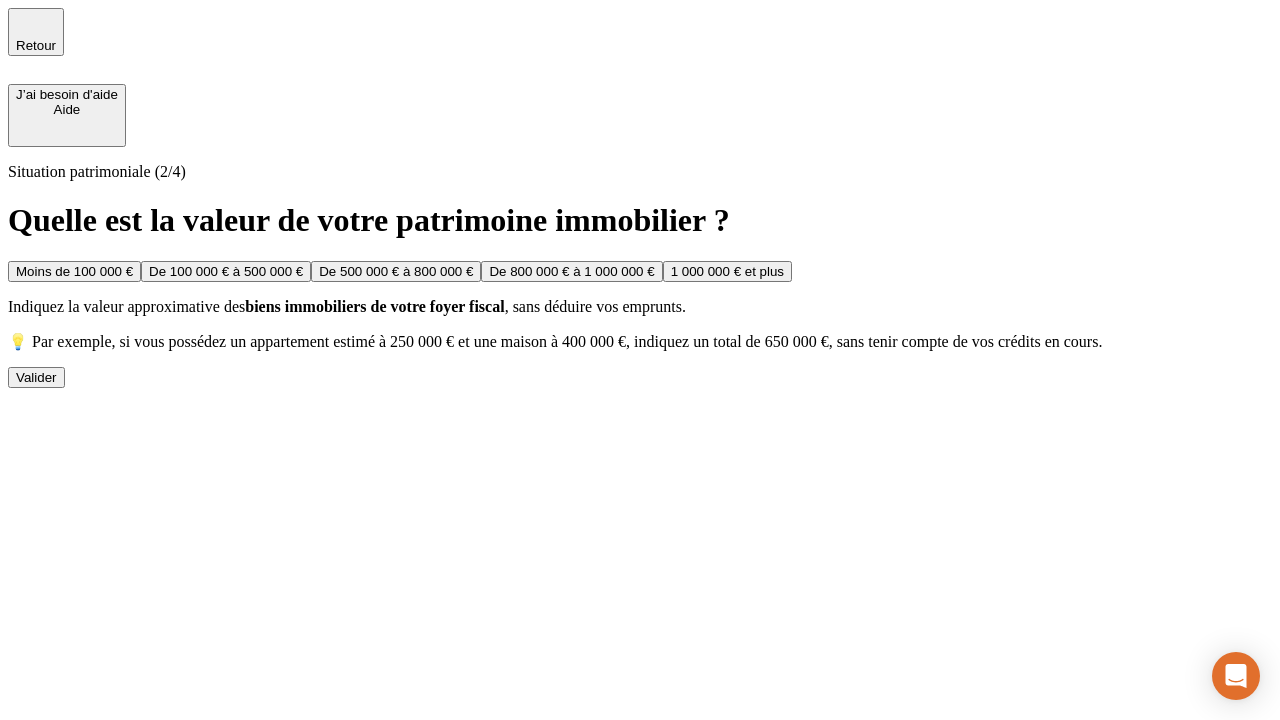 click on "De 100 000 € à 500 000 €" at bounding box center [226, 271] 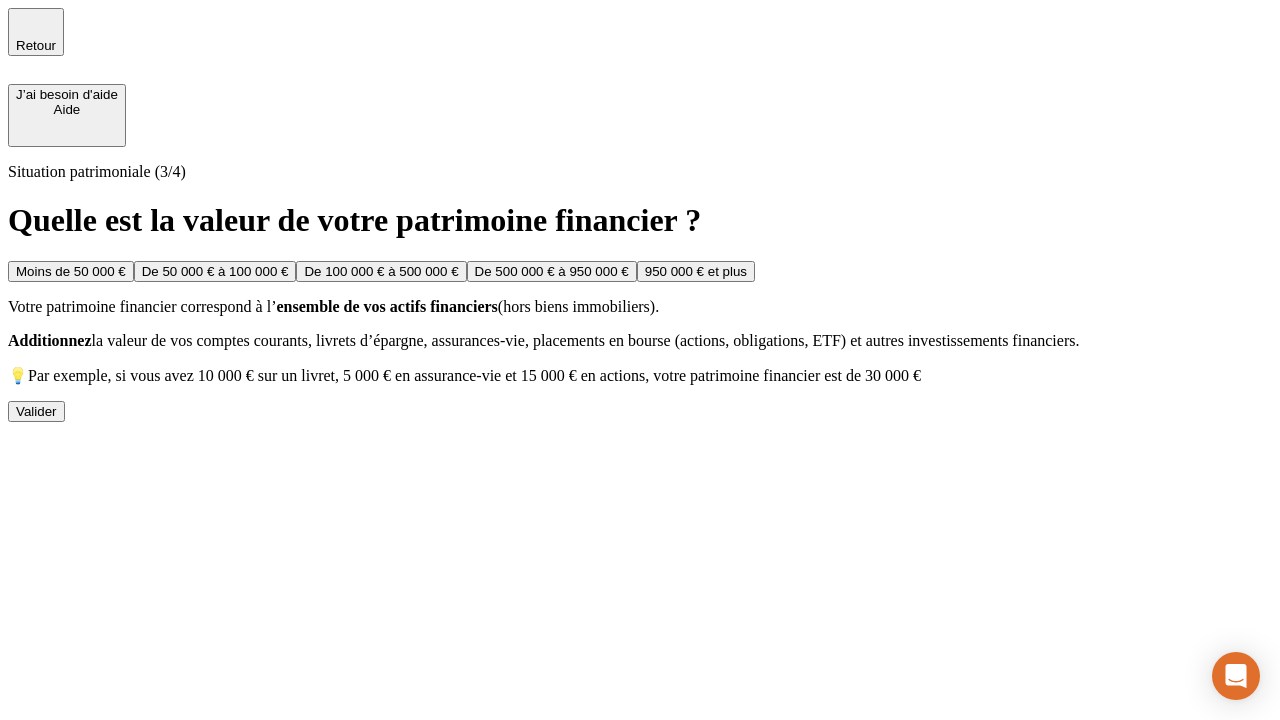 click on "Moins de 50 000 €" at bounding box center [71, 271] 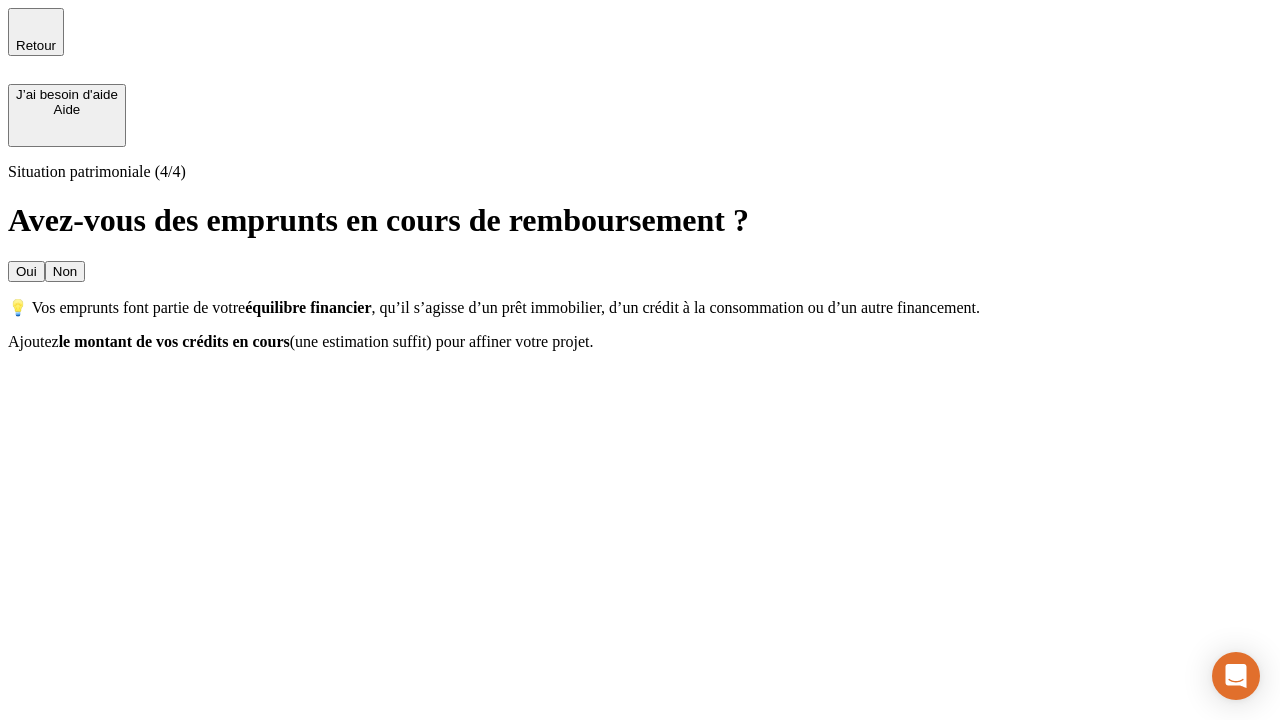 click on "Oui" at bounding box center [26, 271] 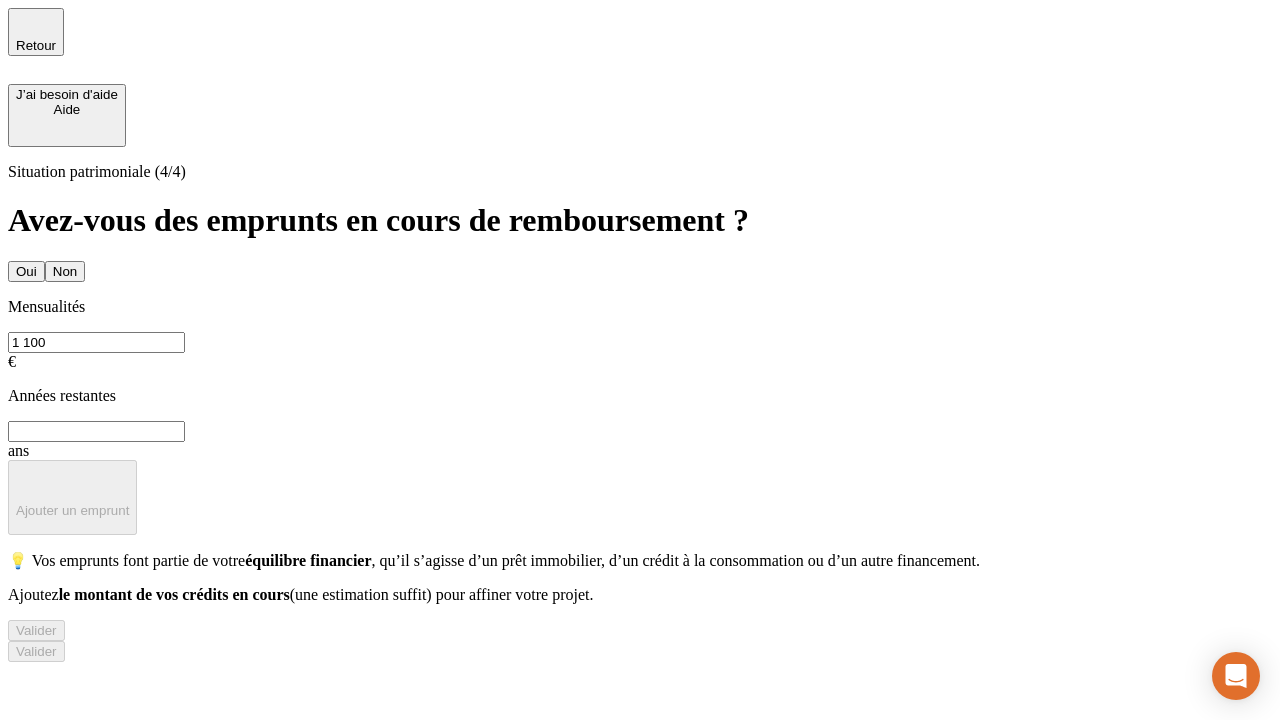 type on "1 100" 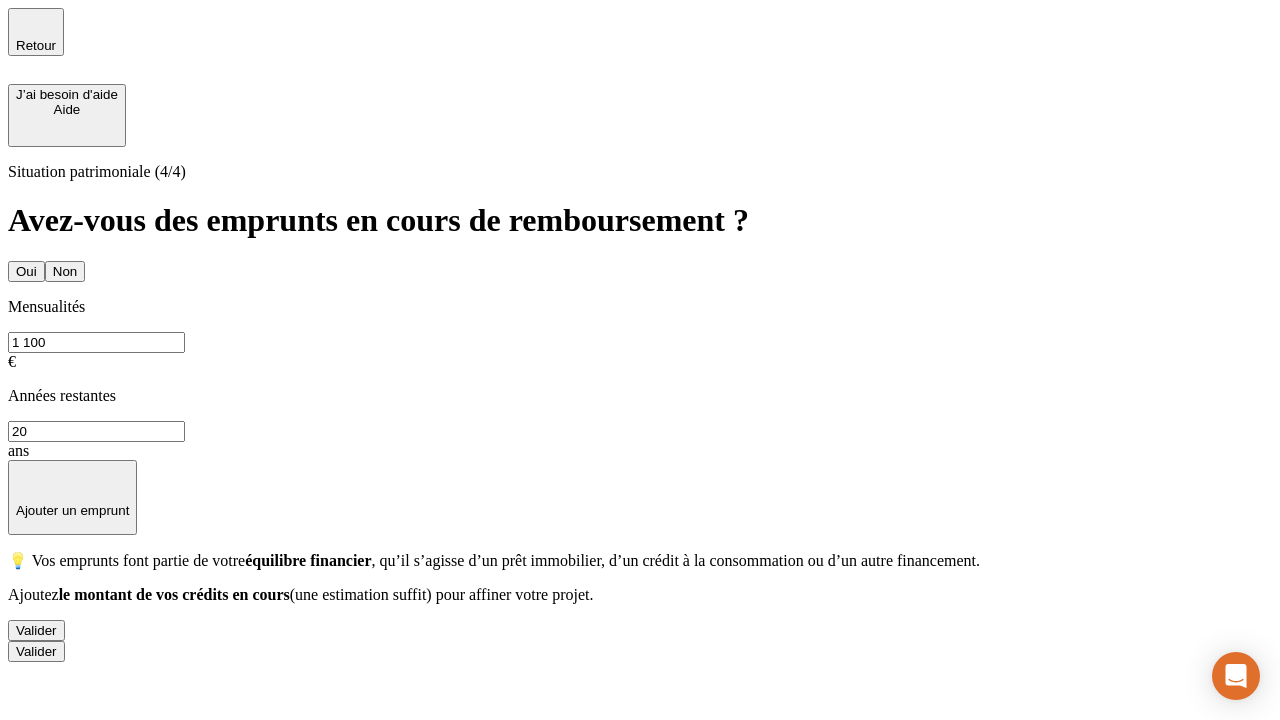 click on "Valider" at bounding box center [36, 630] 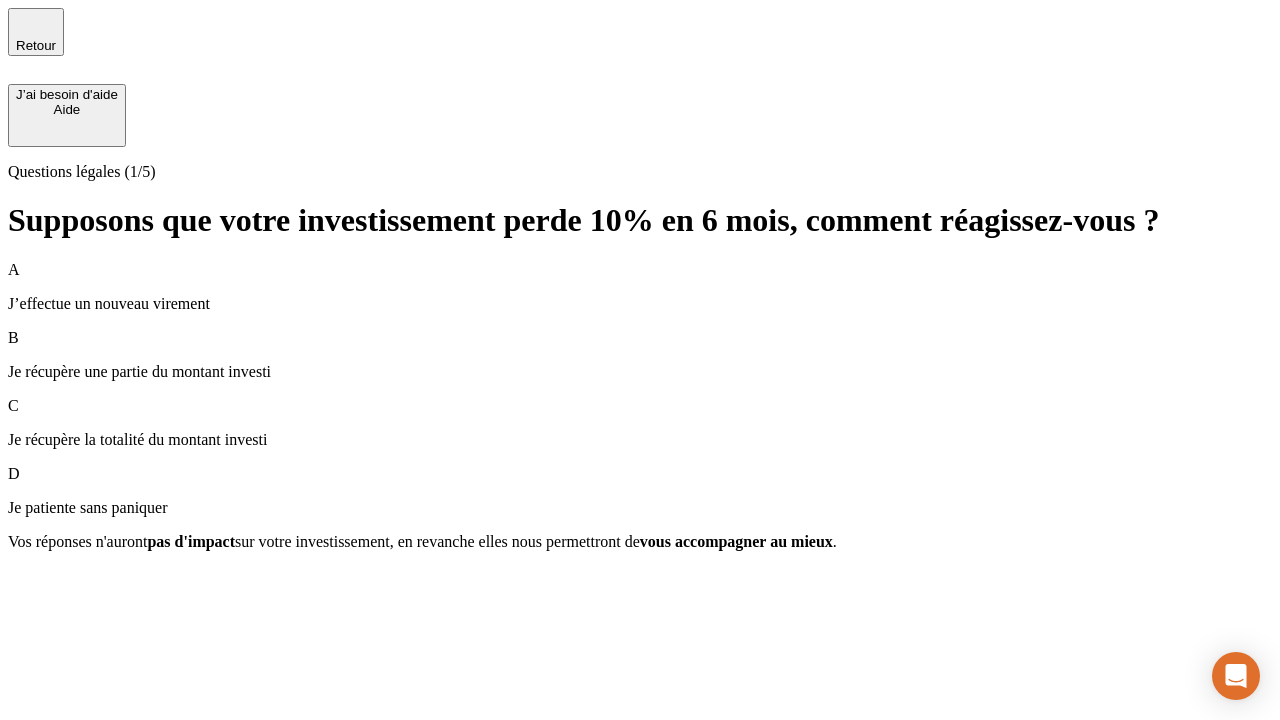 click on "Je récupère une partie du montant investi" at bounding box center [640, 372] 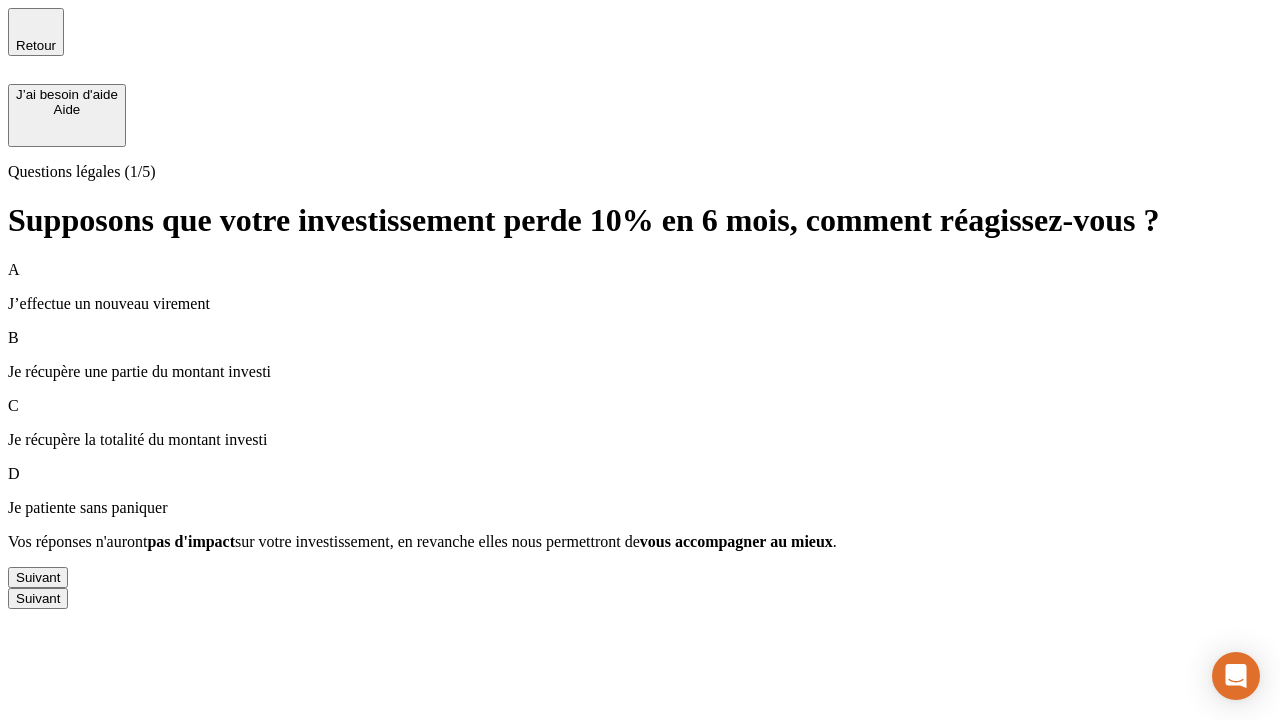 click on "Suivant" at bounding box center (38, 577) 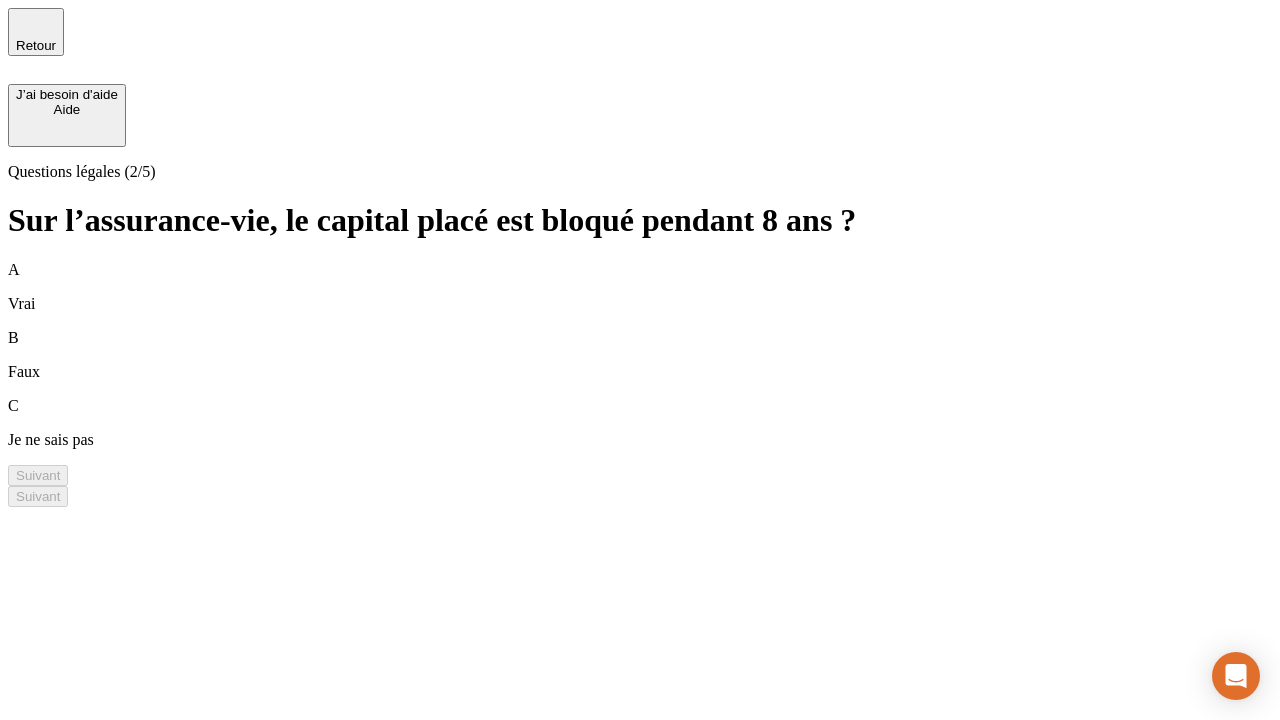 click on "A Vrai" at bounding box center (640, 287) 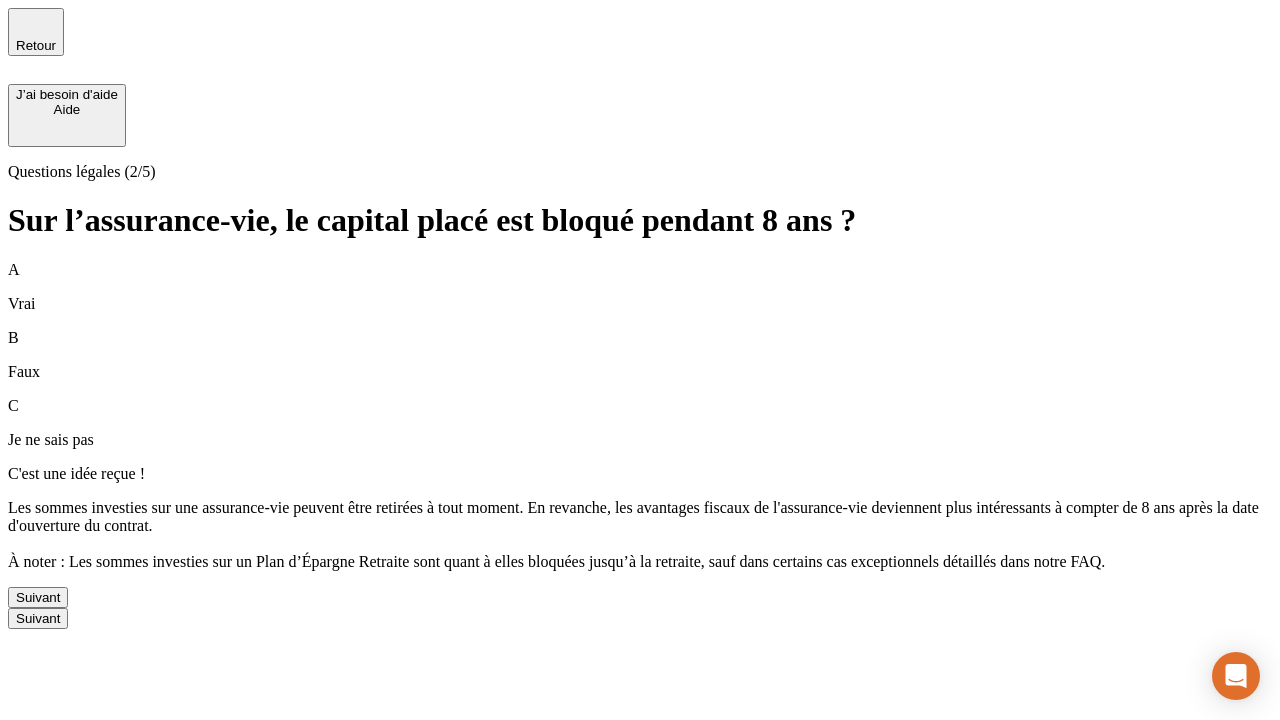 click on "Suivant" at bounding box center (38, 597) 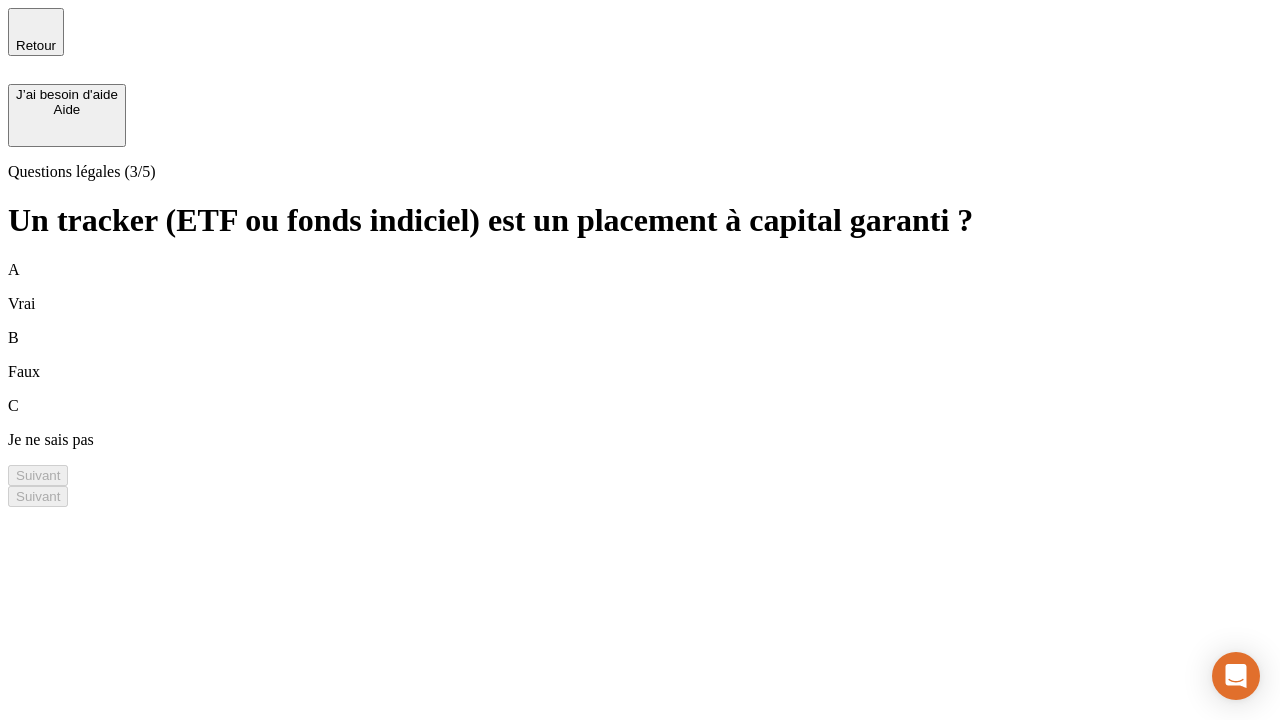 click on "B Faux" at bounding box center (640, 355) 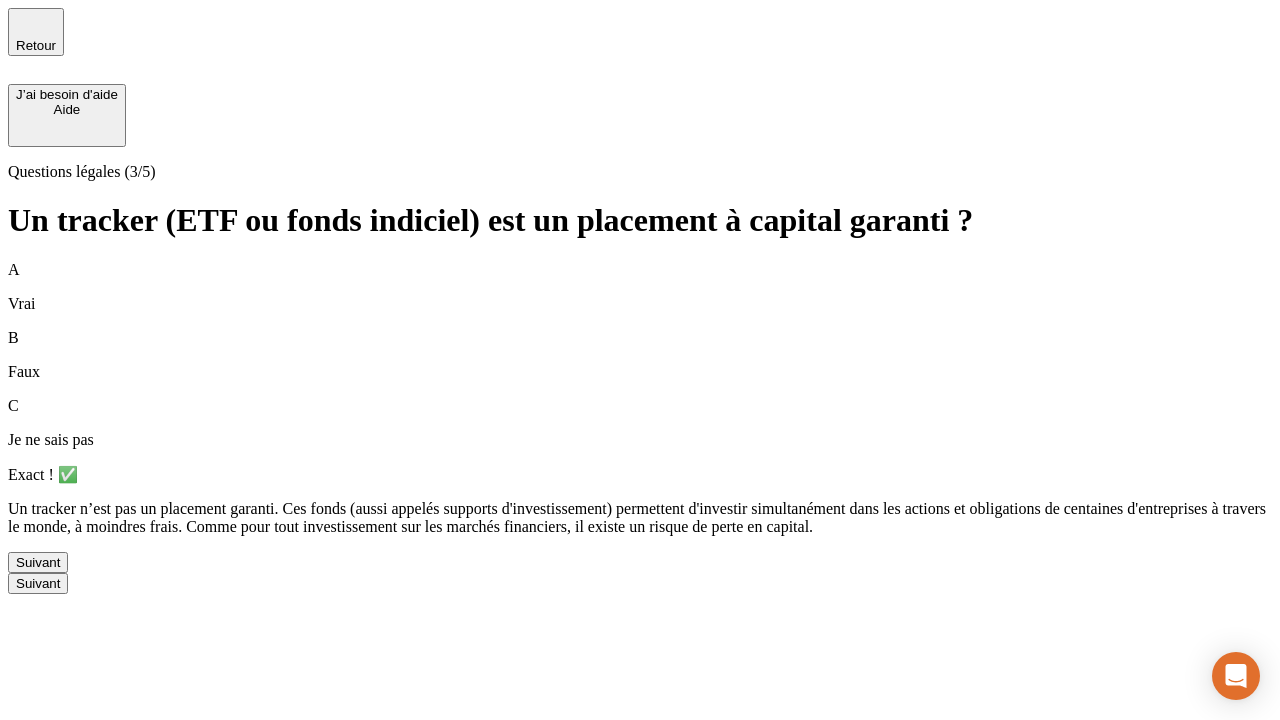 click on "Suivant" at bounding box center (38, 562) 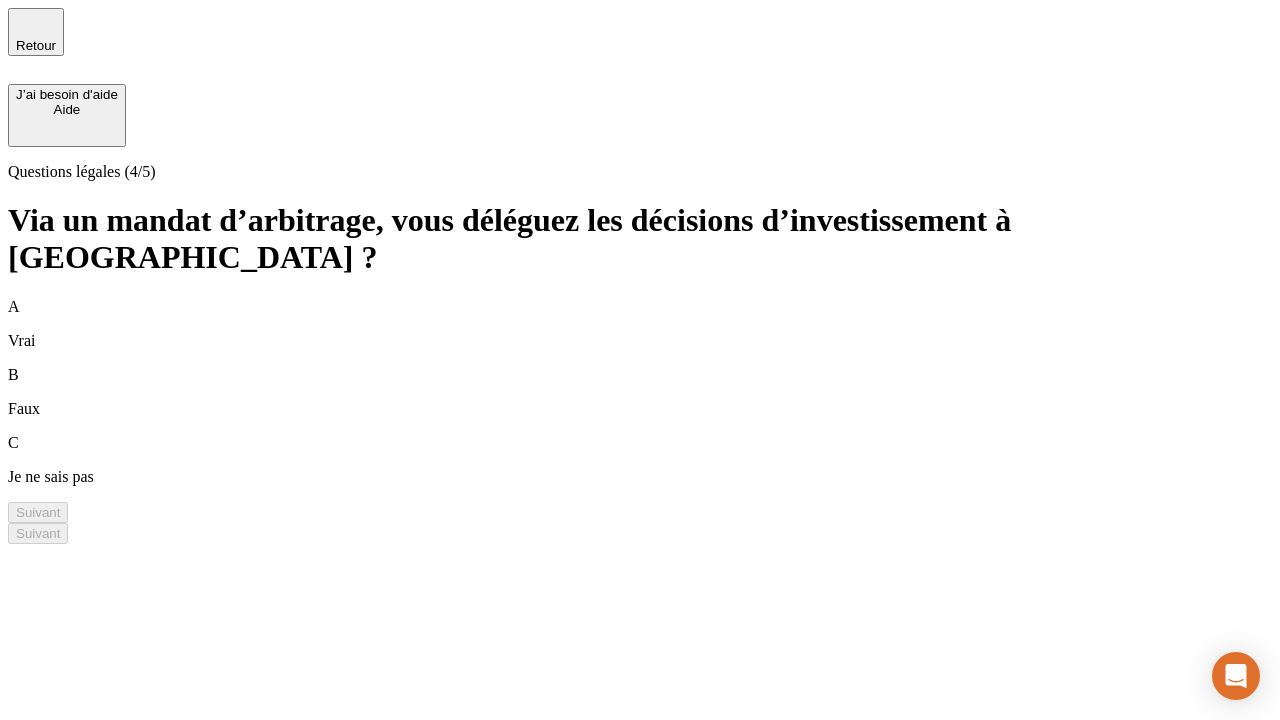 click on "A Vrai" at bounding box center [640, 324] 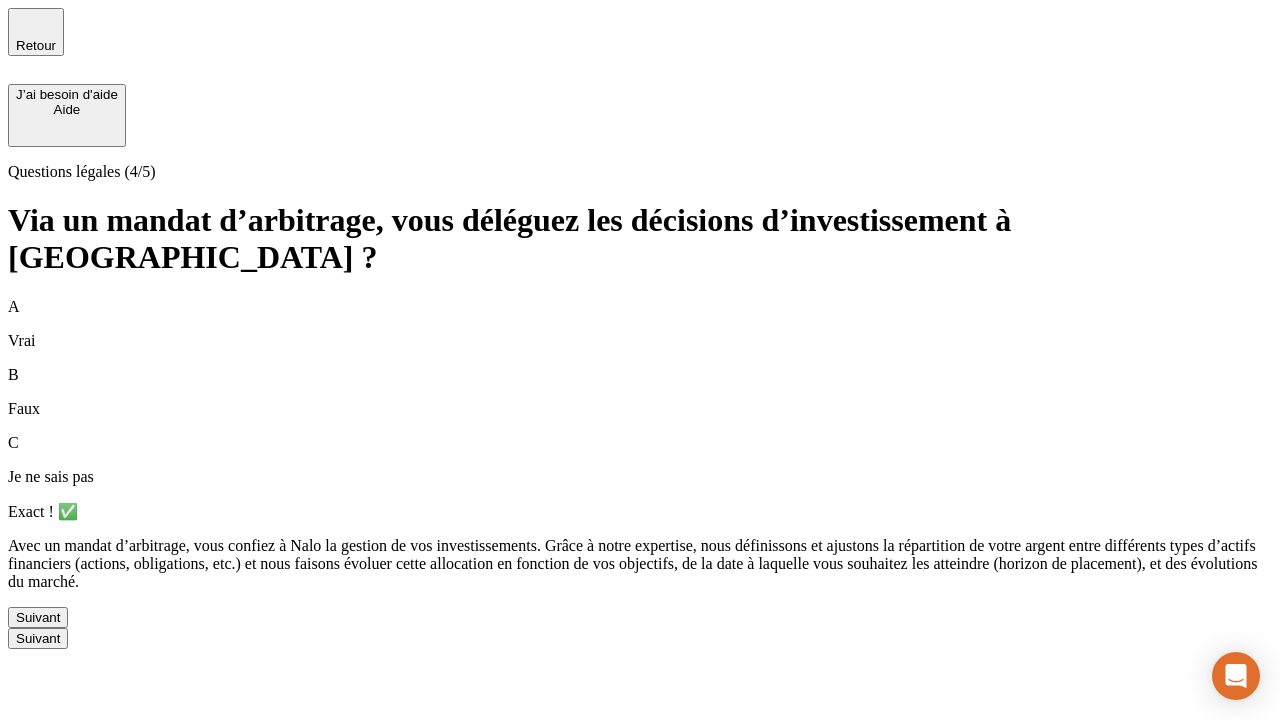 click on "Suivant" at bounding box center [38, 617] 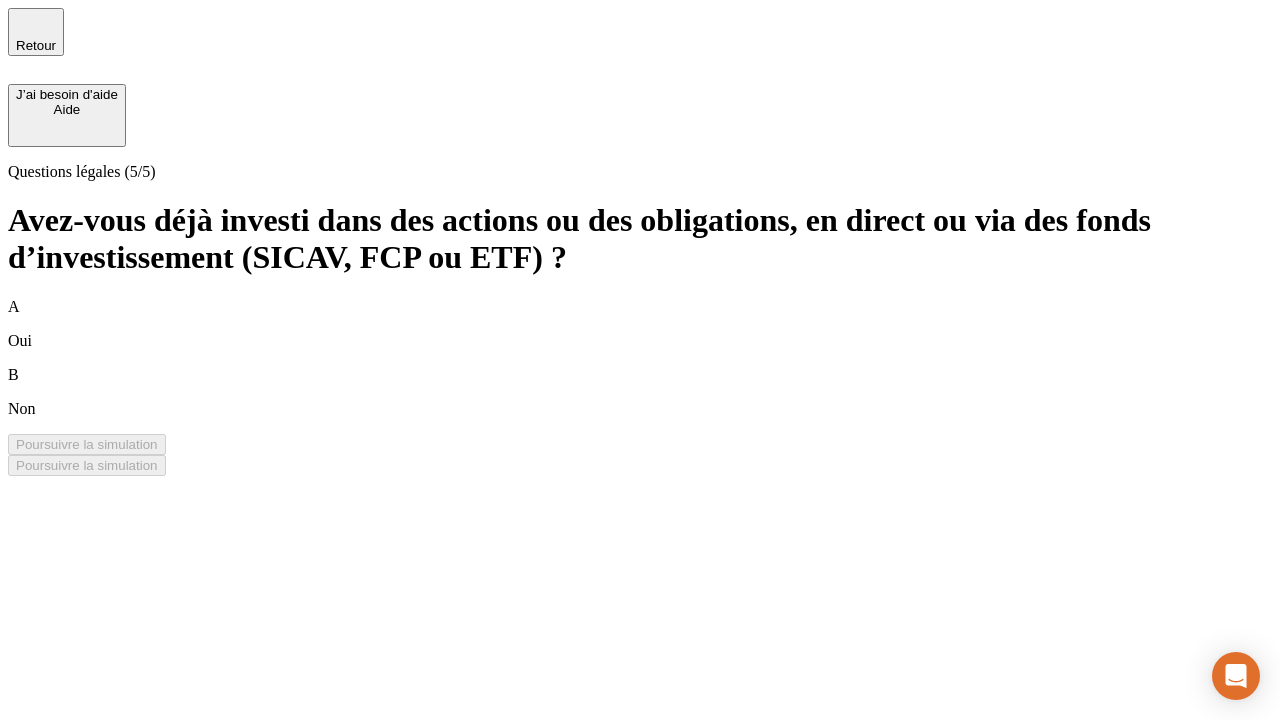 click on "B Non" at bounding box center [640, 392] 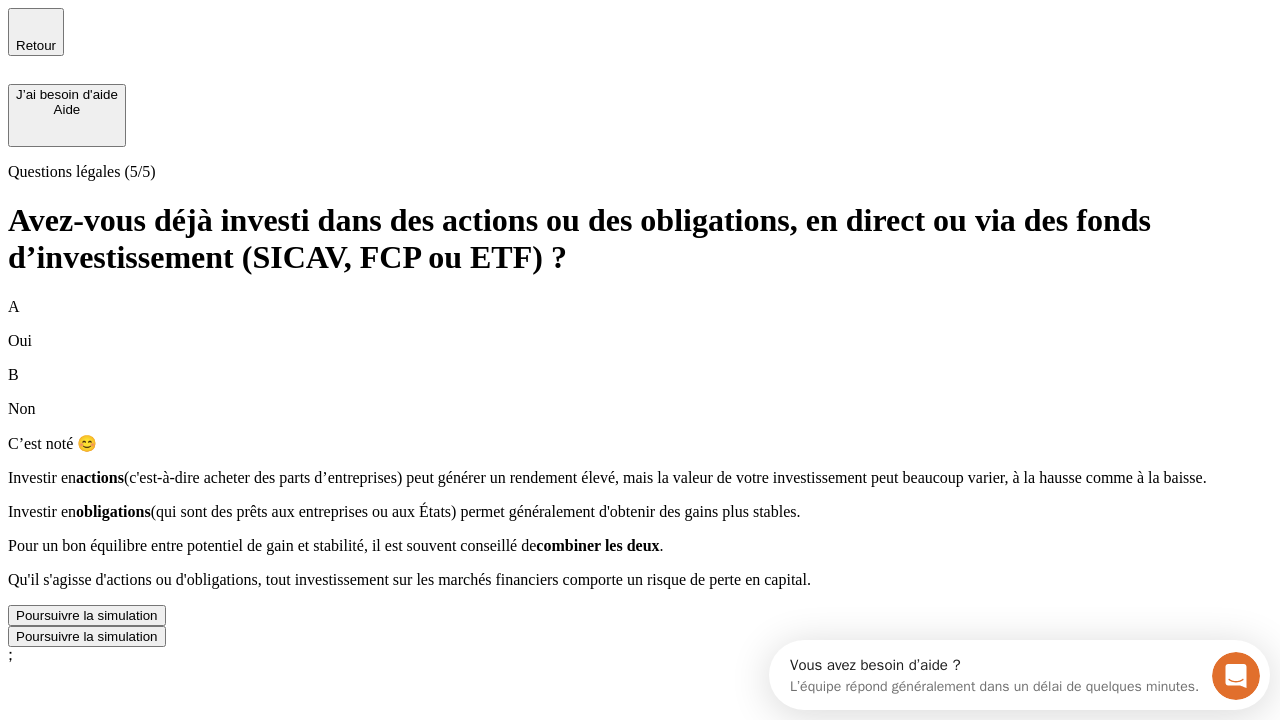 scroll, scrollTop: 0, scrollLeft: 0, axis: both 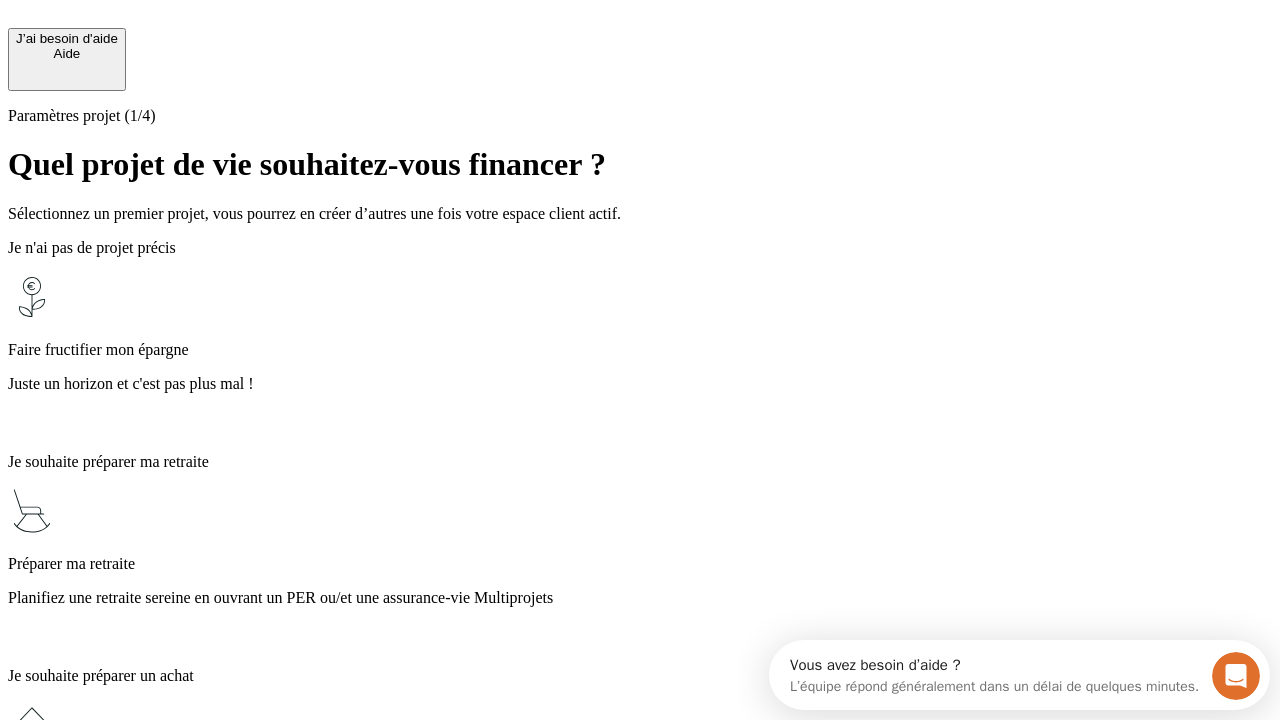 click on "Profitez des avantages fiscaux de l’assurance-vie" at bounding box center [640, 1354] 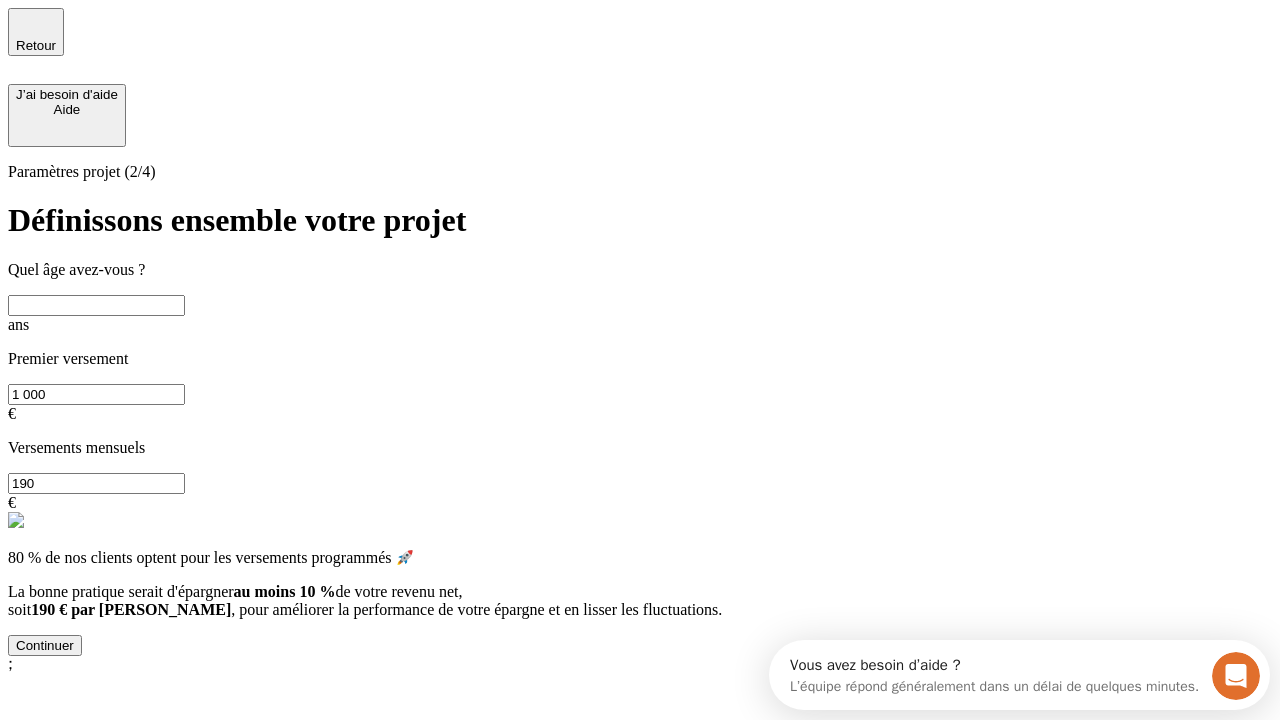 click at bounding box center (96, 305) 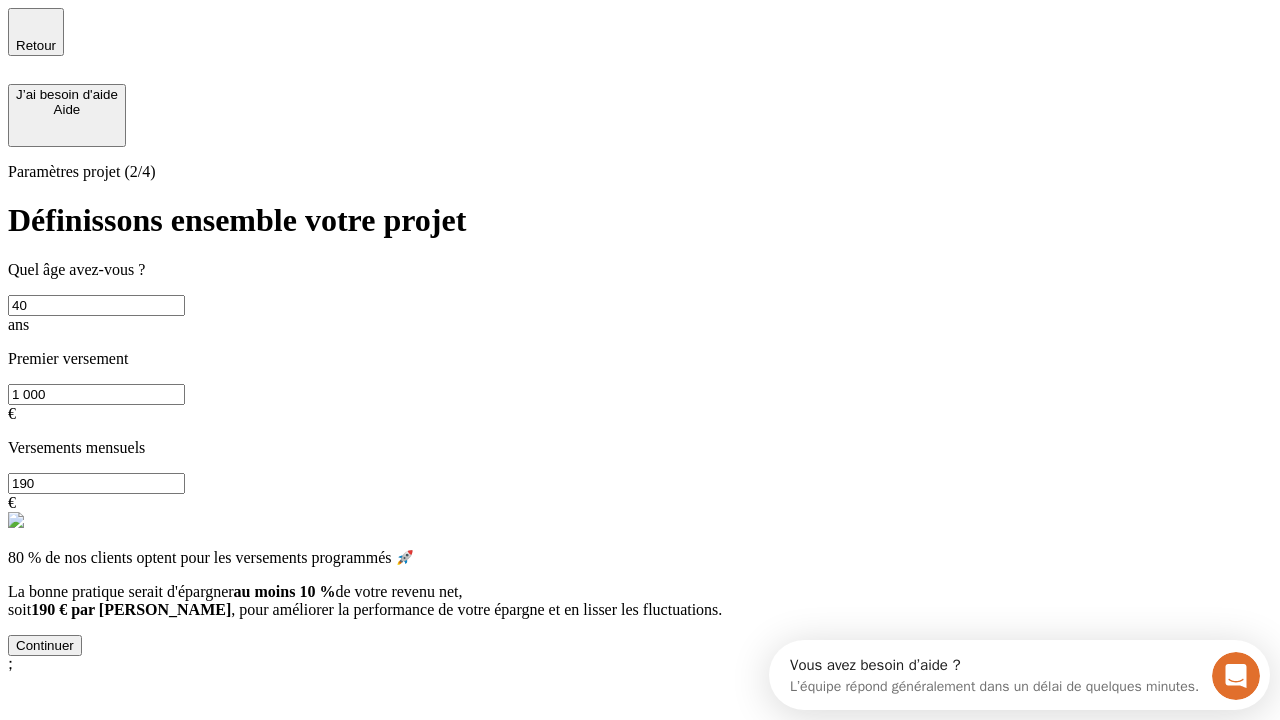 type on "40" 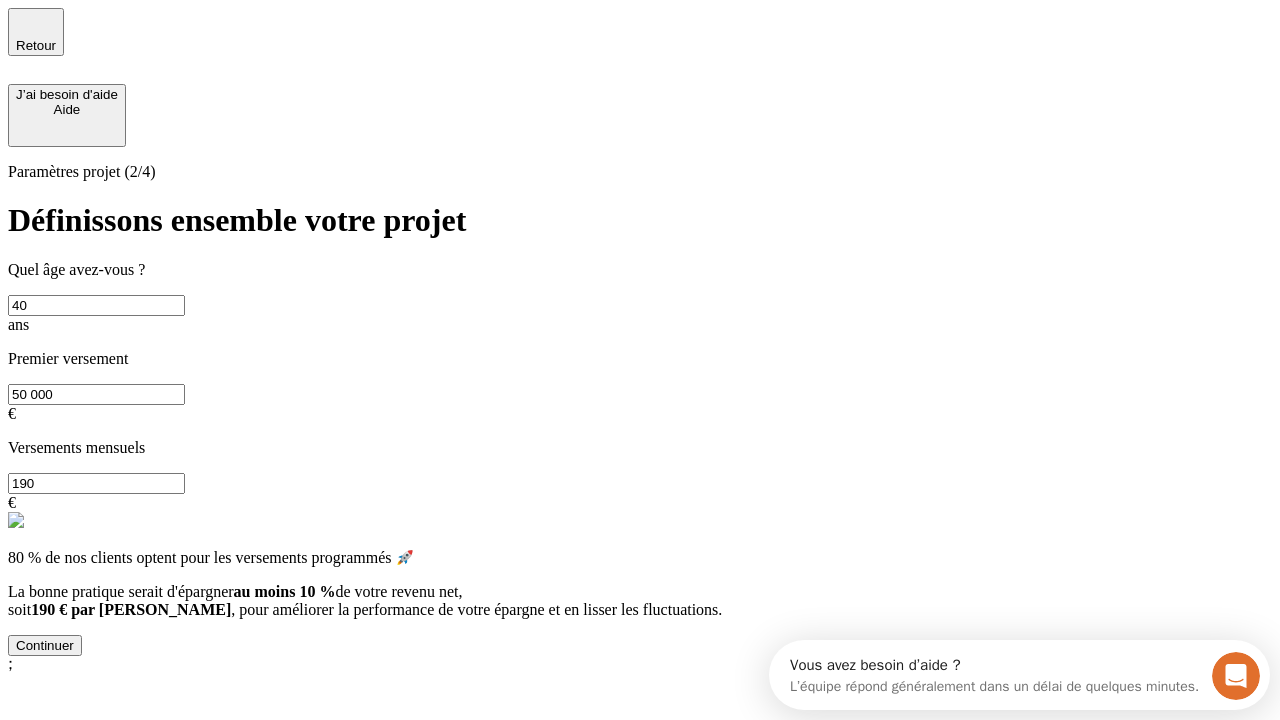 type on "50 000" 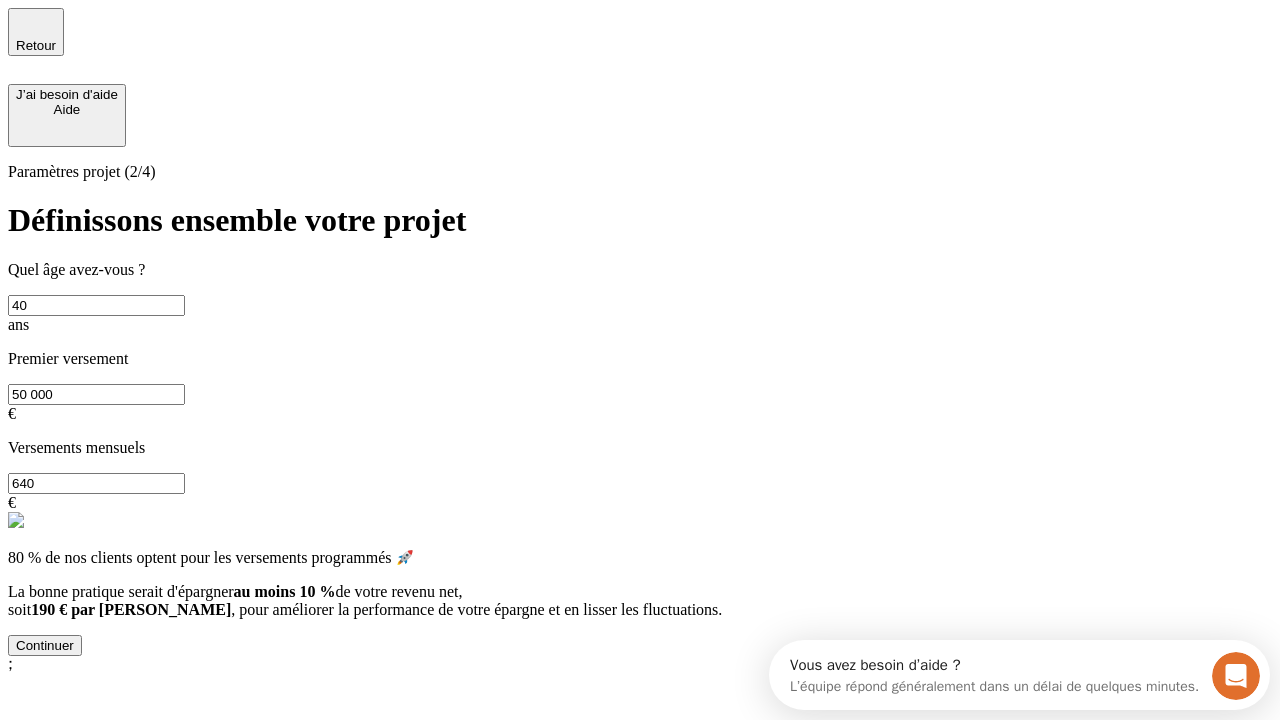 type on "640" 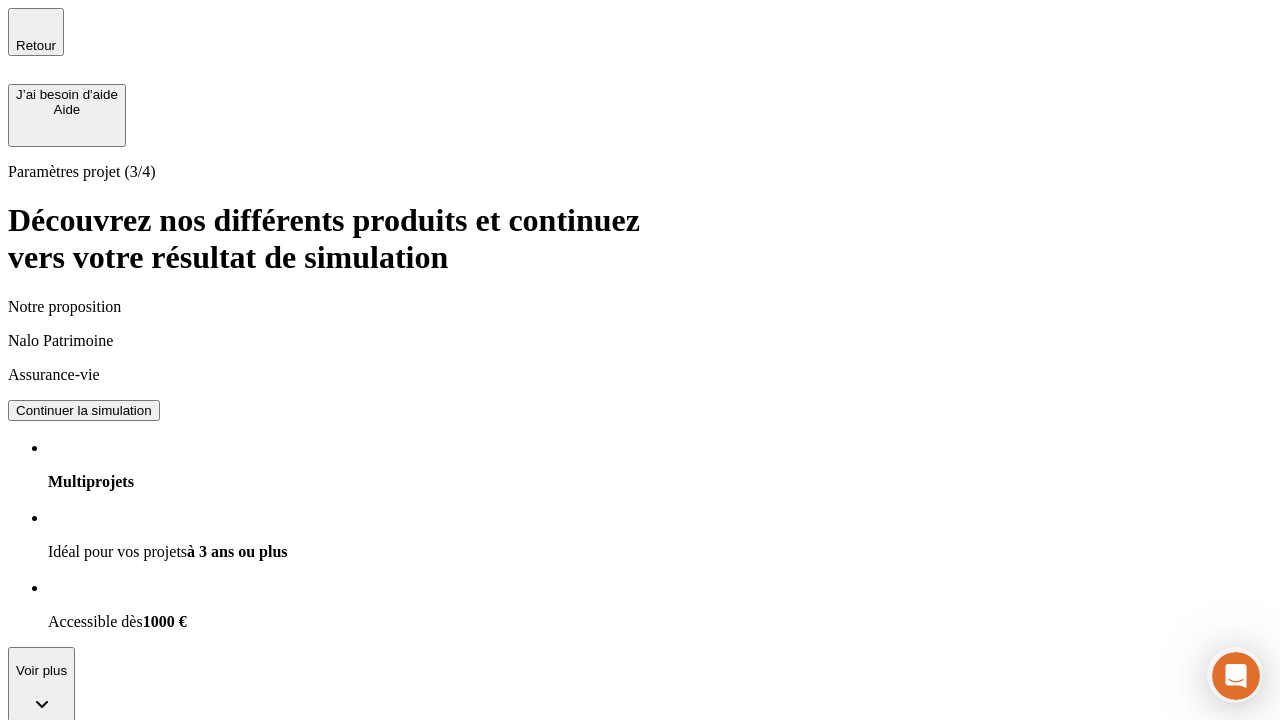 click on "Continuer la simulation" at bounding box center [84, 410] 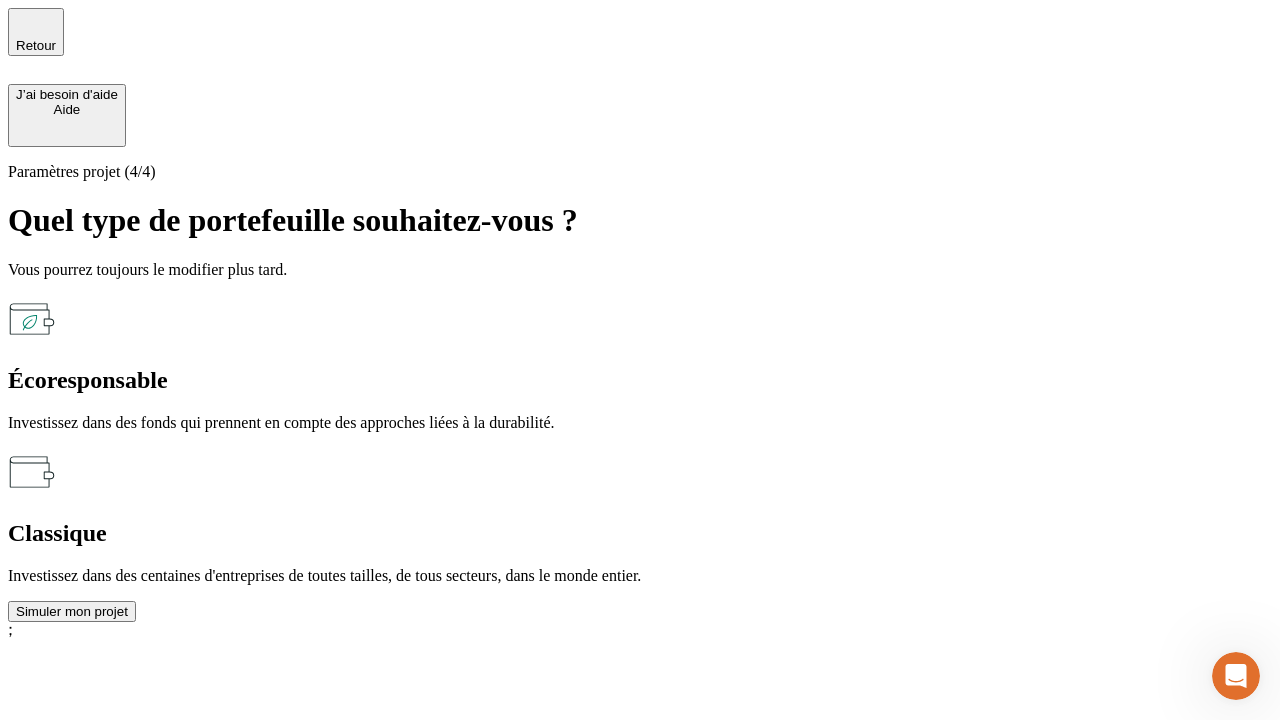 click on "Écoresponsable" at bounding box center (640, 380) 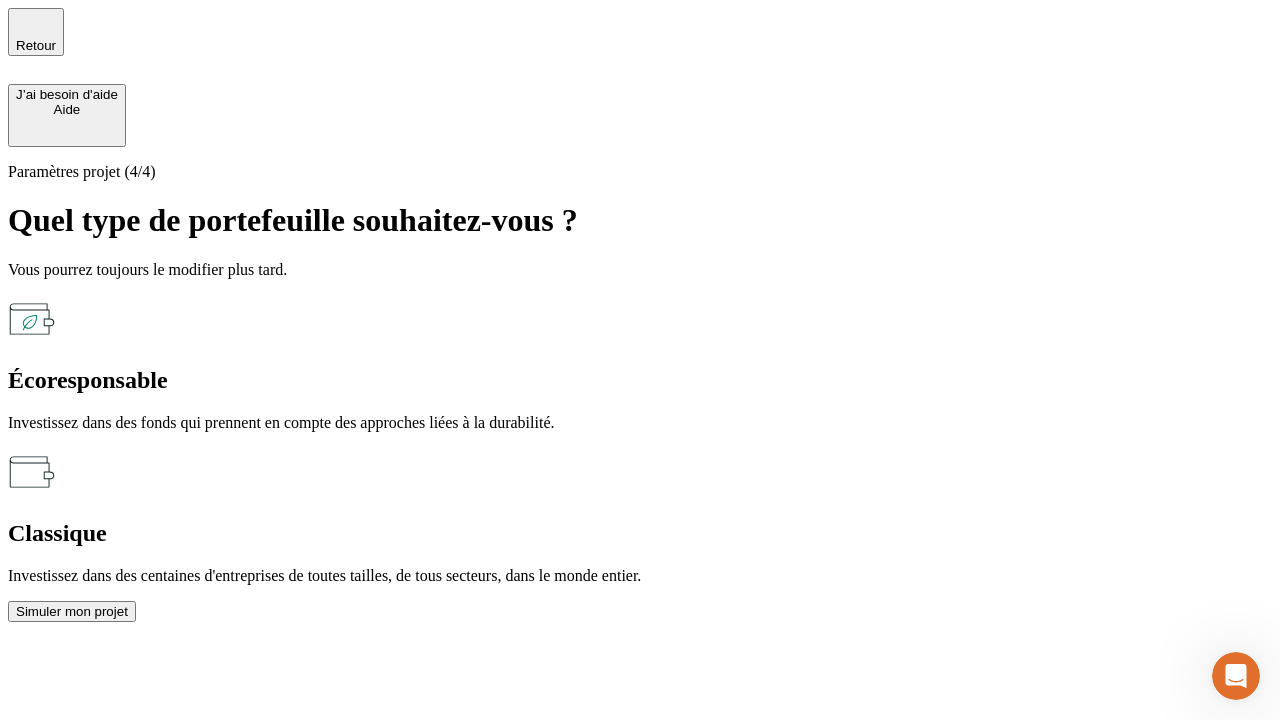 click on "Simuler mon projet" at bounding box center [72, 611] 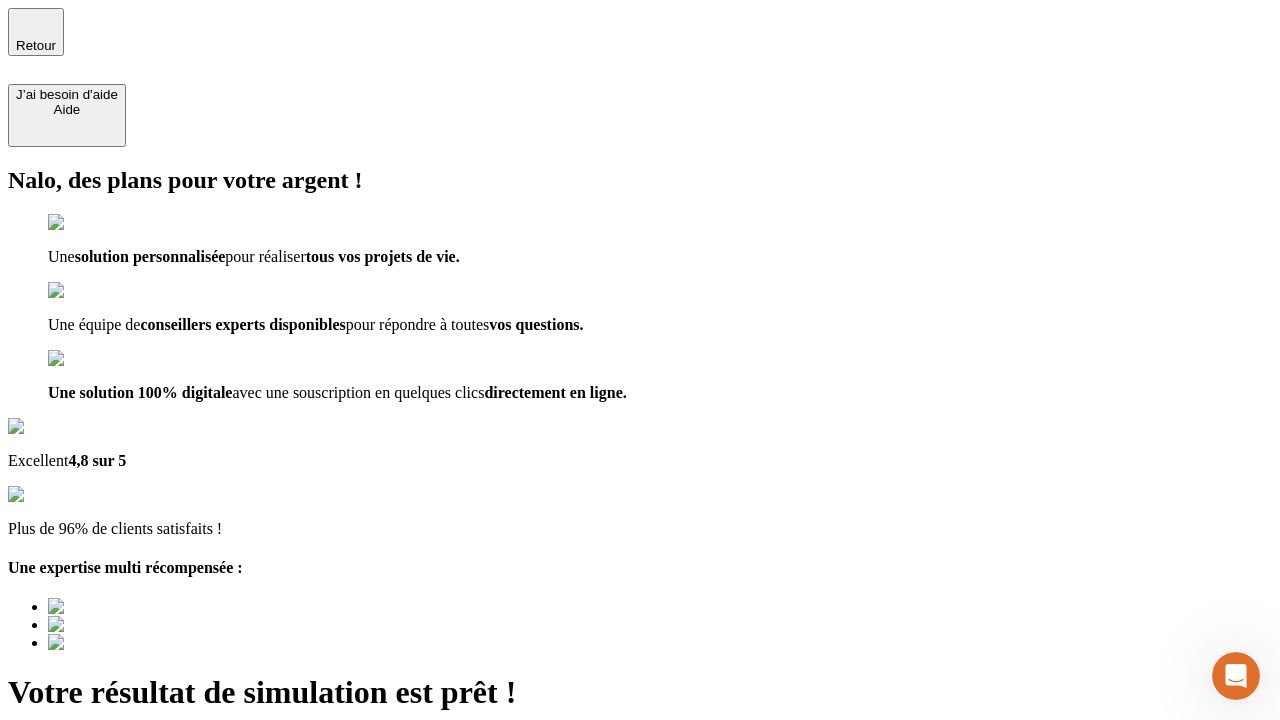 click on "Découvrir ma simulation" at bounding box center (87, 847) 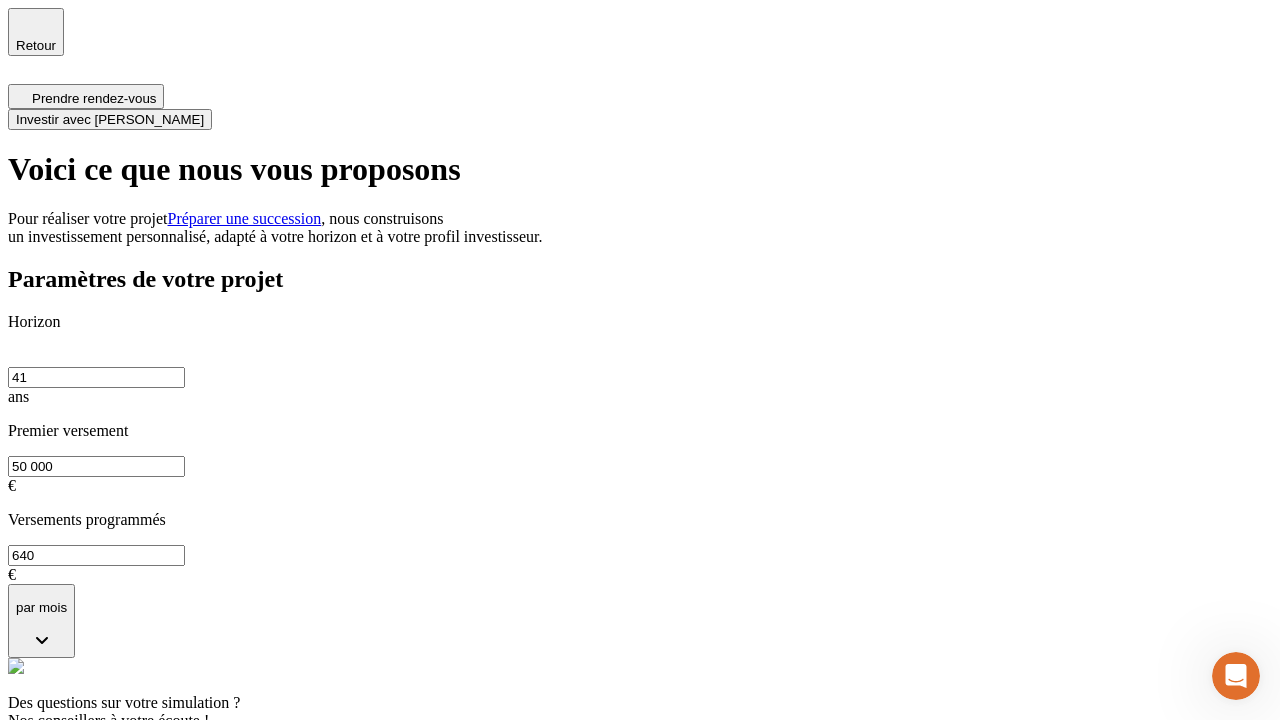 click on "Investir avec [PERSON_NAME]" at bounding box center (110, 119) 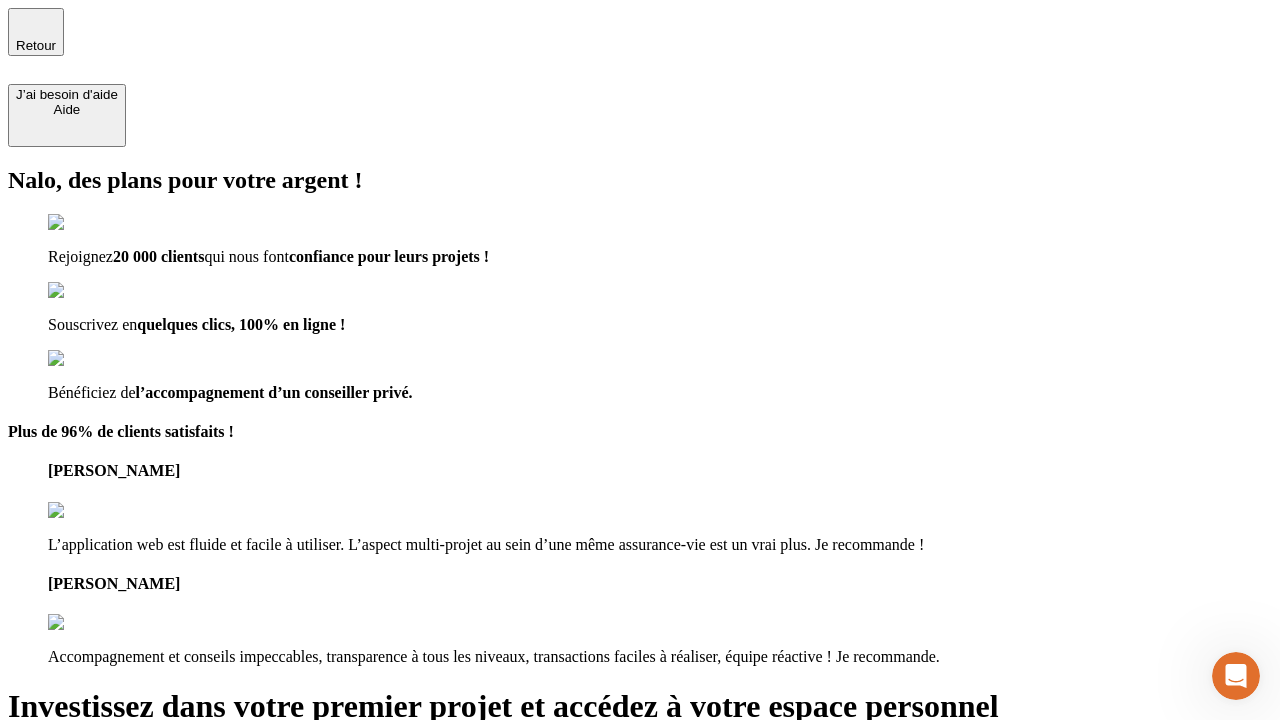 type on "[EMAIL_ADDRESS][DOMAIN_NAME]" 